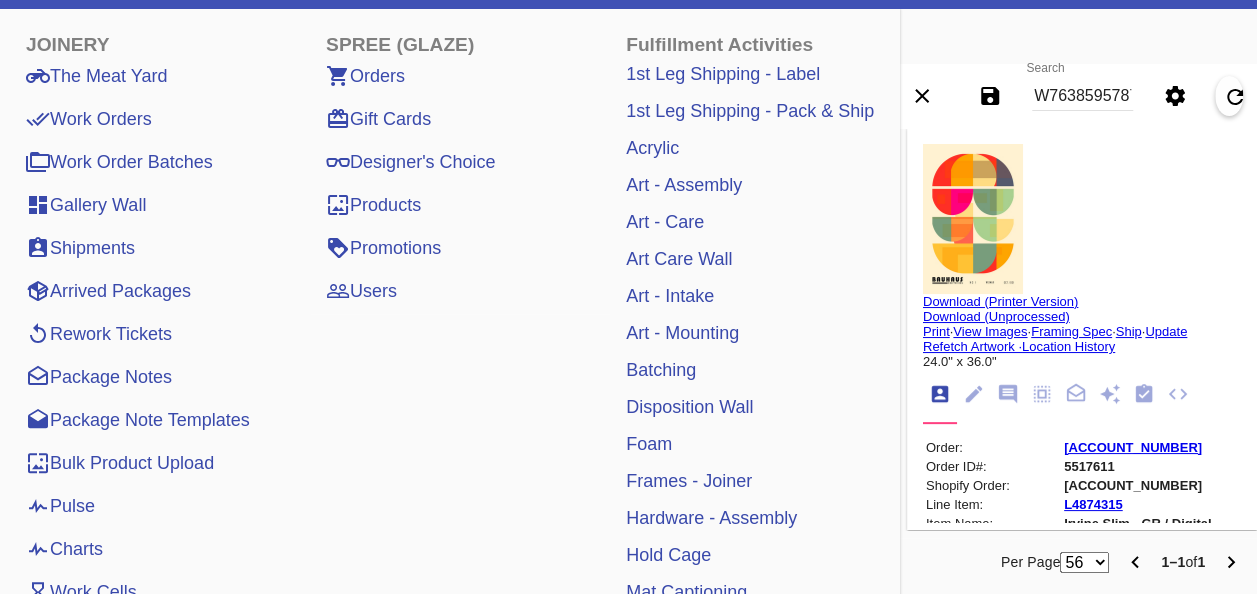 scroll, scrollTop: 100, scrollLeft: 0, axis: vertical 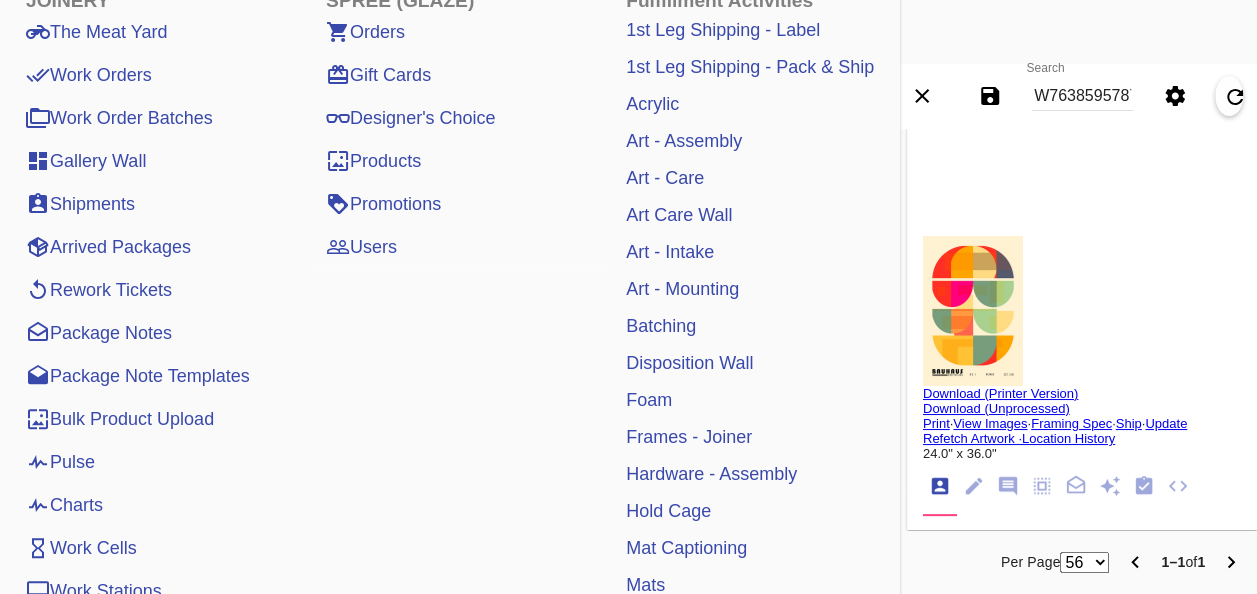 drag, startPoint x: 89, startPoint y: 458, endPoint x: 105, endPoint y: 454, distance: 16.492422 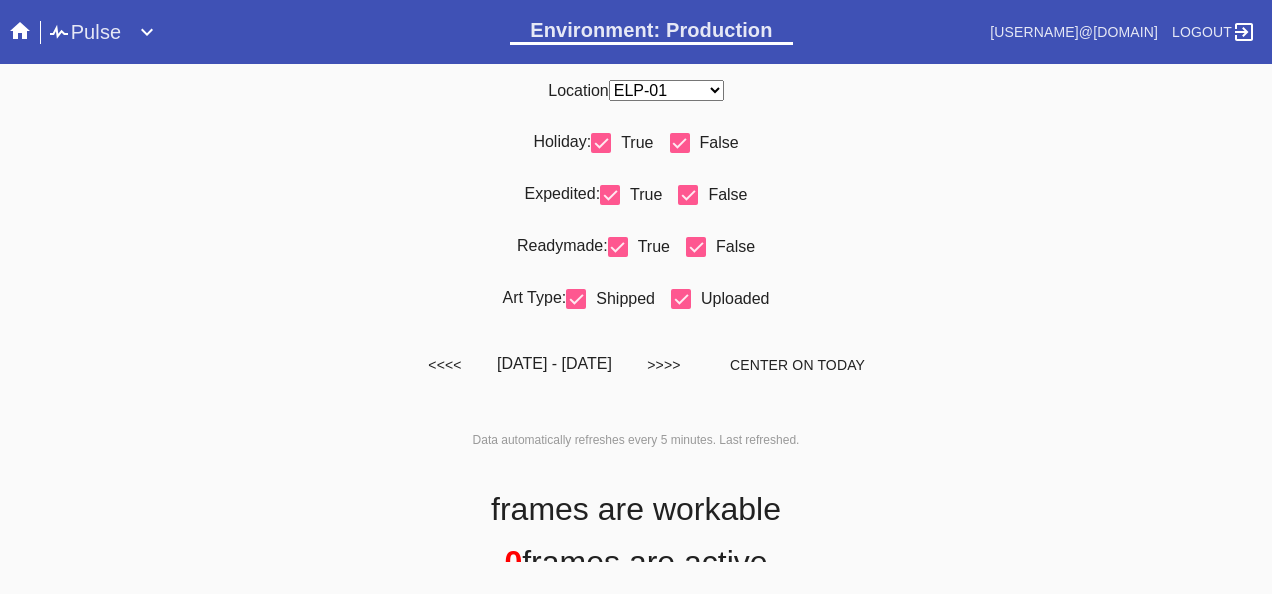 scroll, scrollTop: 0, scrollLeft: 0, axis: both 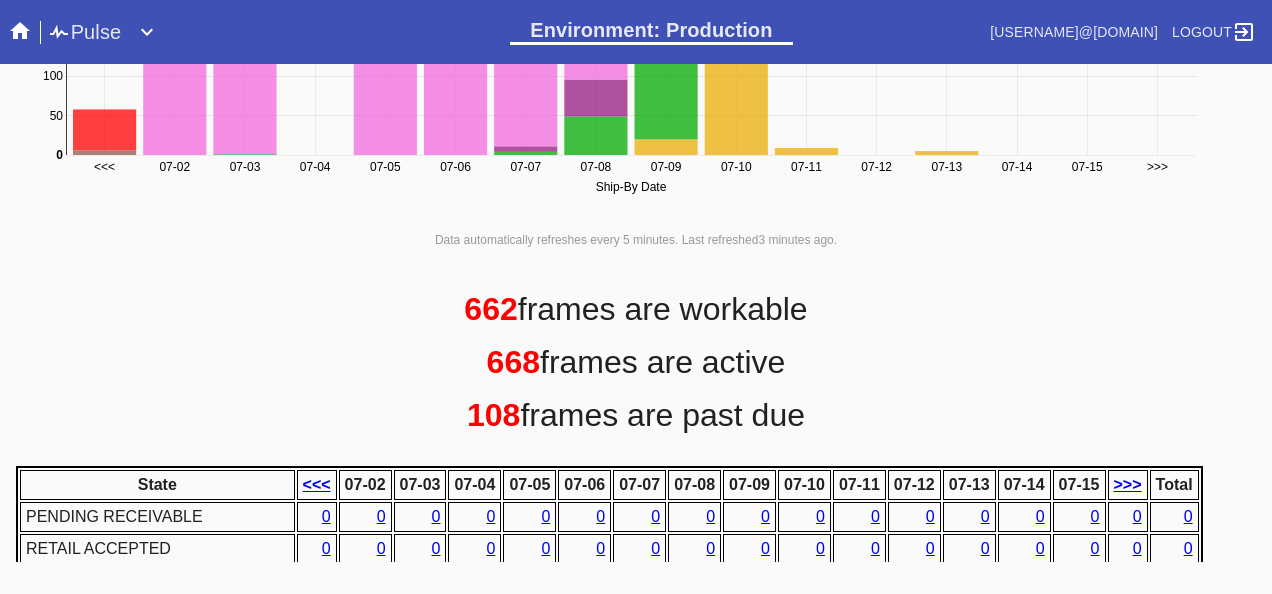 click on "Pulse" at bounding box center (84, 32) 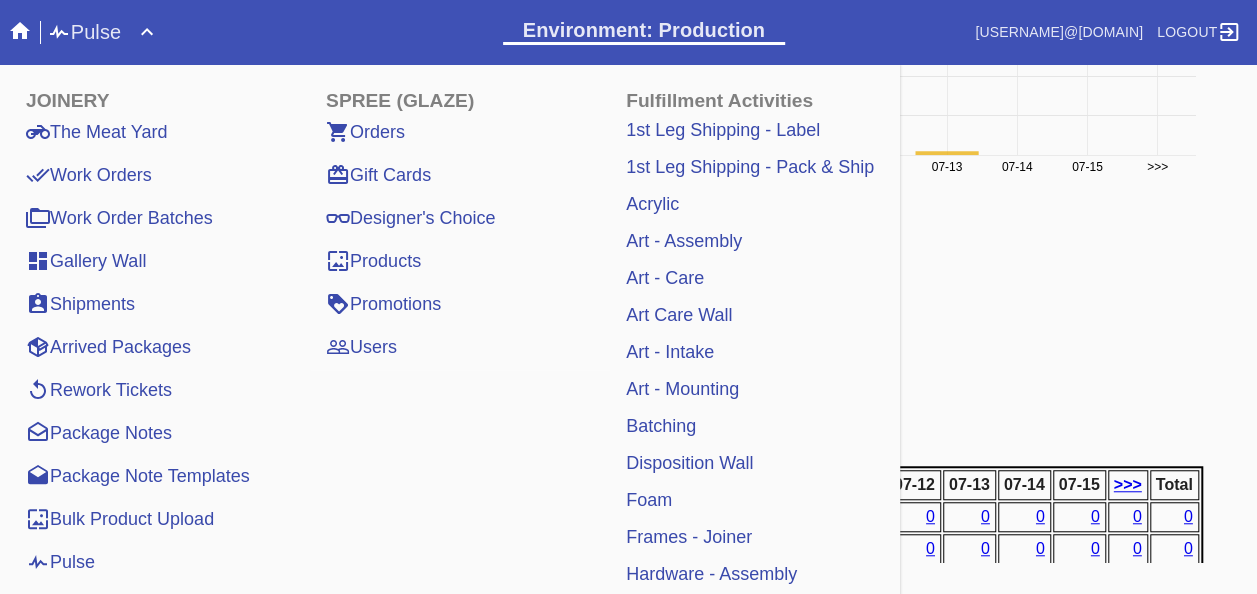 click on "Work Orders" at bounding box center (89, 175) 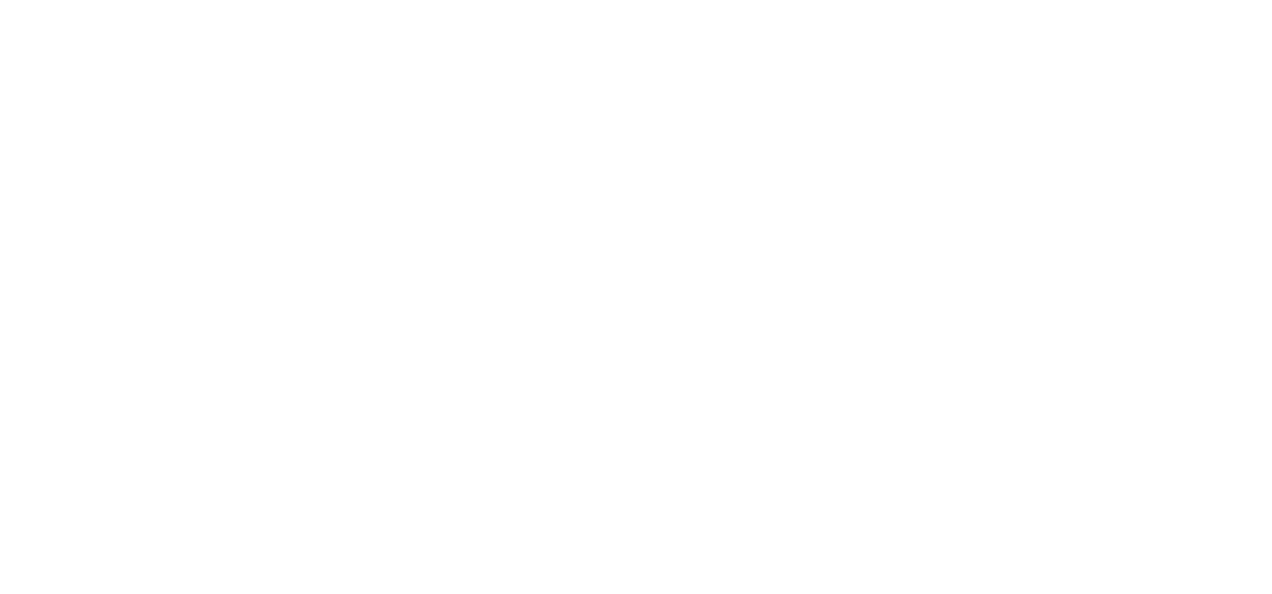 scroll, scrollTop: 0, scrollLeft: 0, axis: both 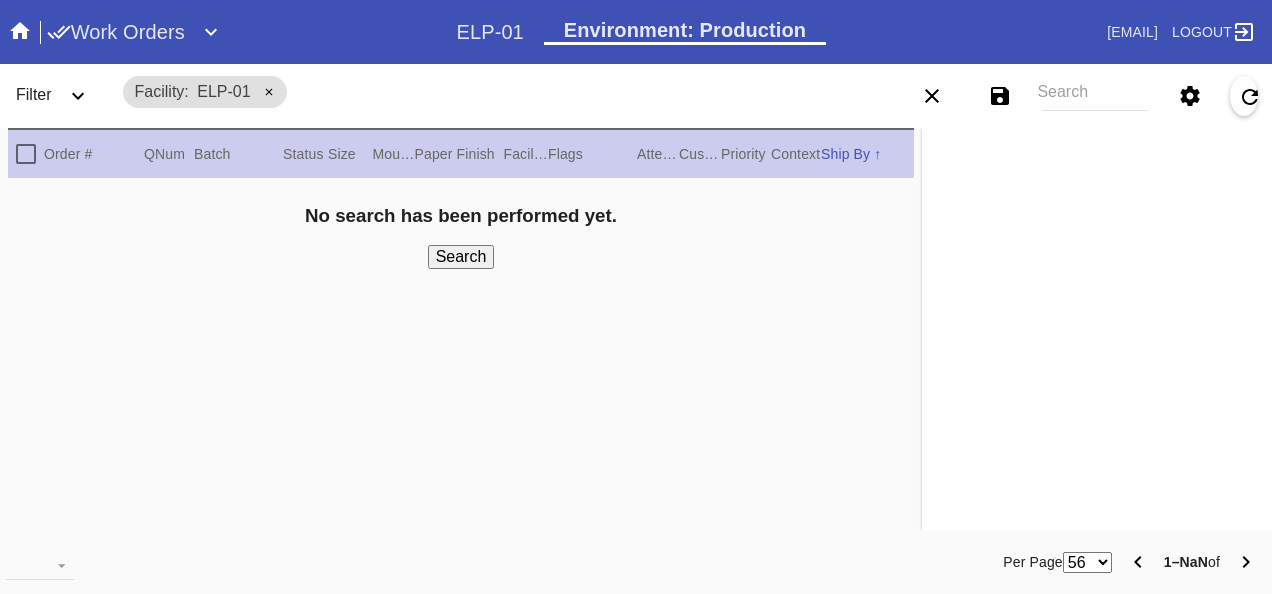 click on "Search" at bounding box center [1094, 96] 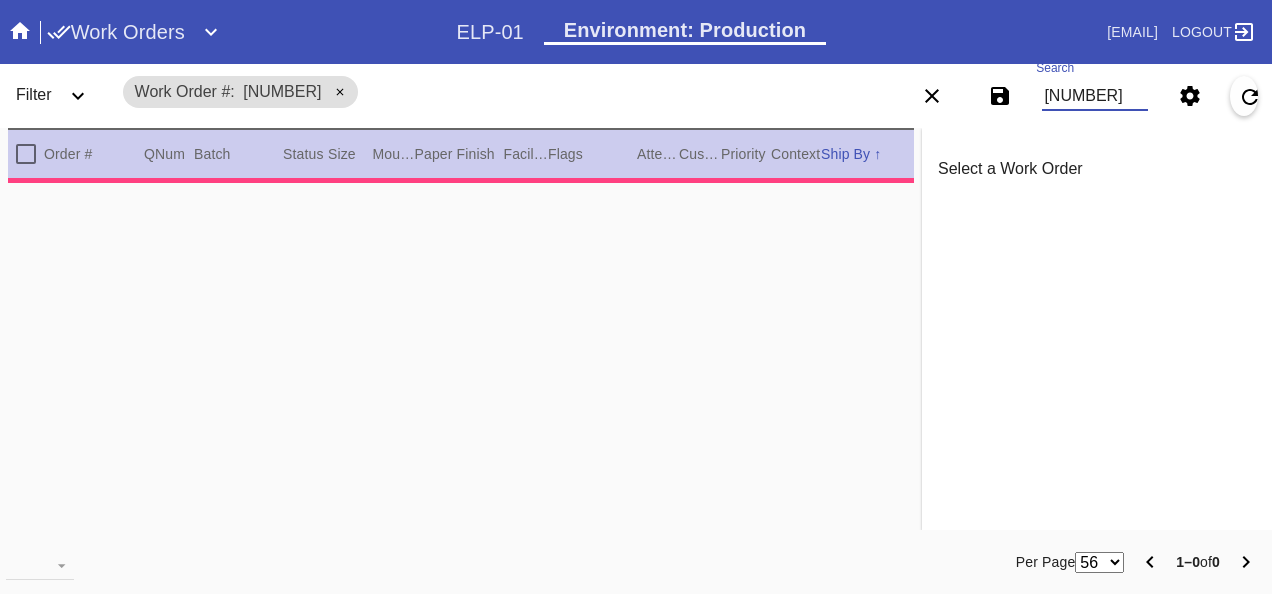 scroll, scrollTop: 0, scrollLeft: 13, axis: horizontal 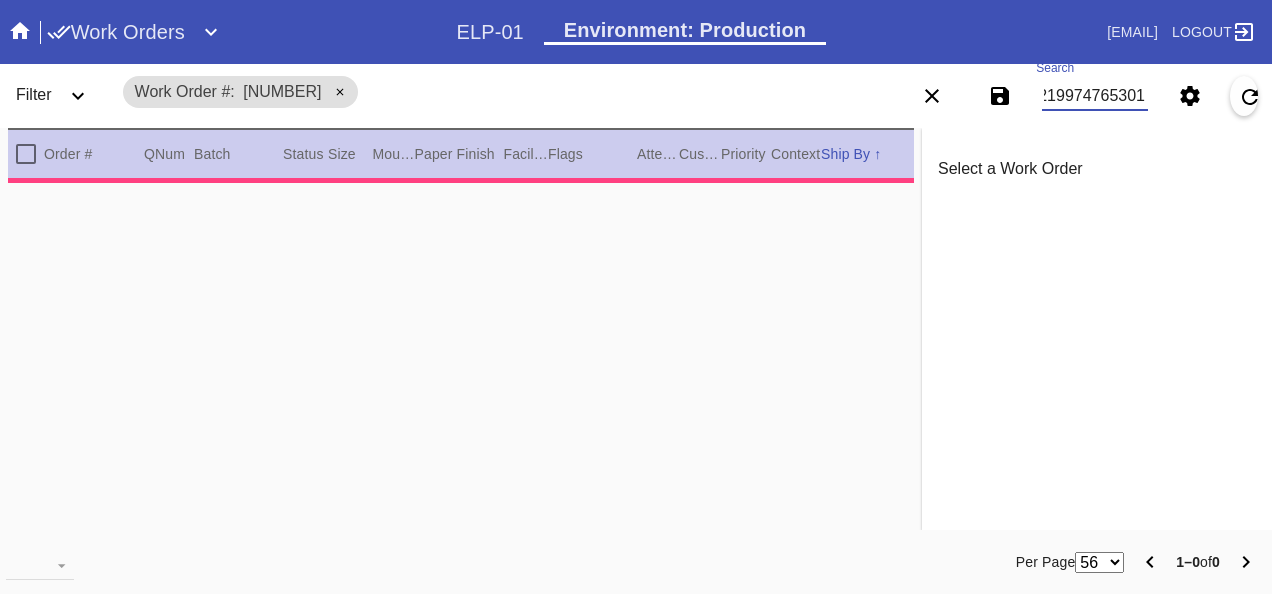 type on "W460219974765301" 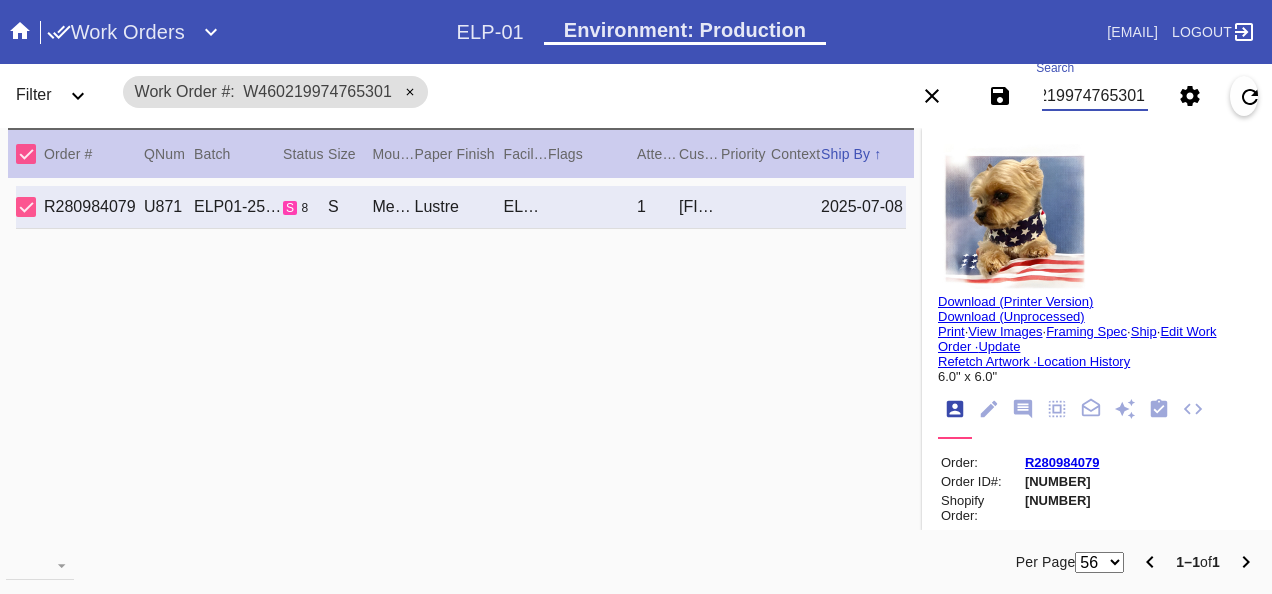 scroll, scrollTop: 0, scrollLeft: 0, axis: both 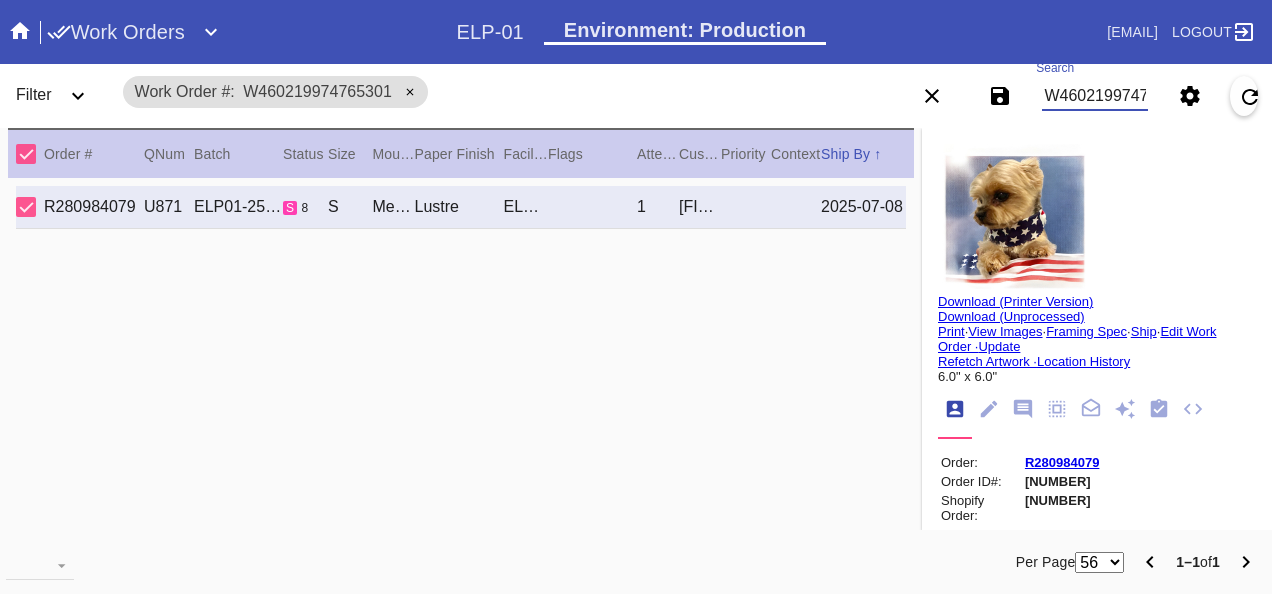 click on "Framing Spec" at bounding box center [1086, 331] 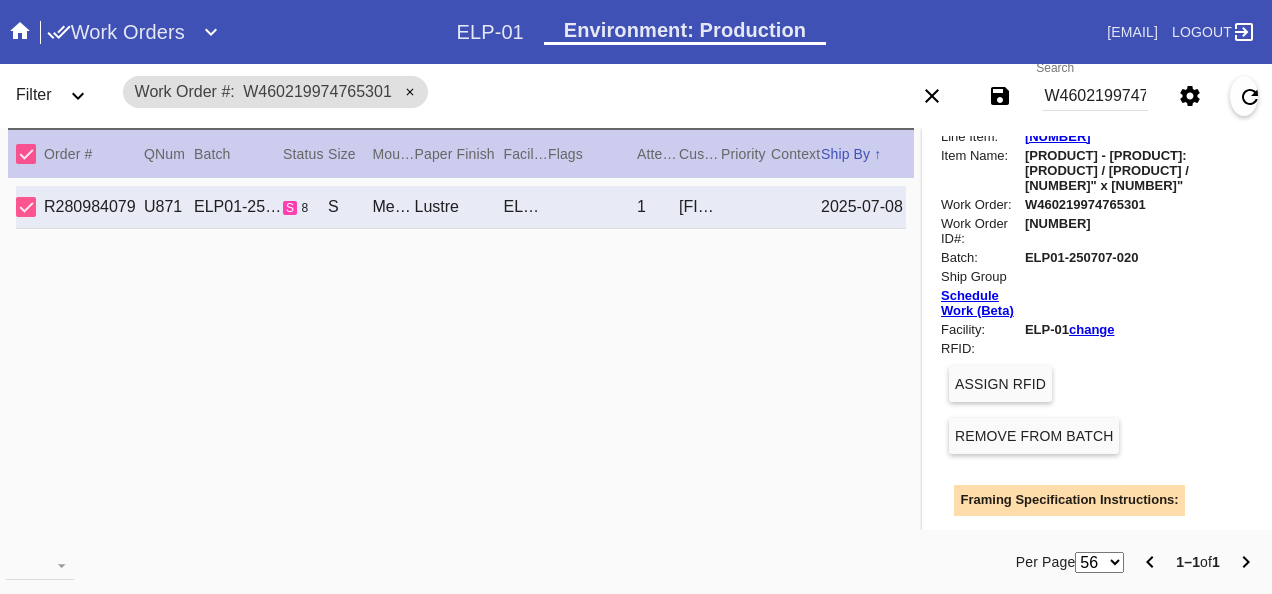 scroll, scrollTop: 0, scrollLeft: 0, axis: both 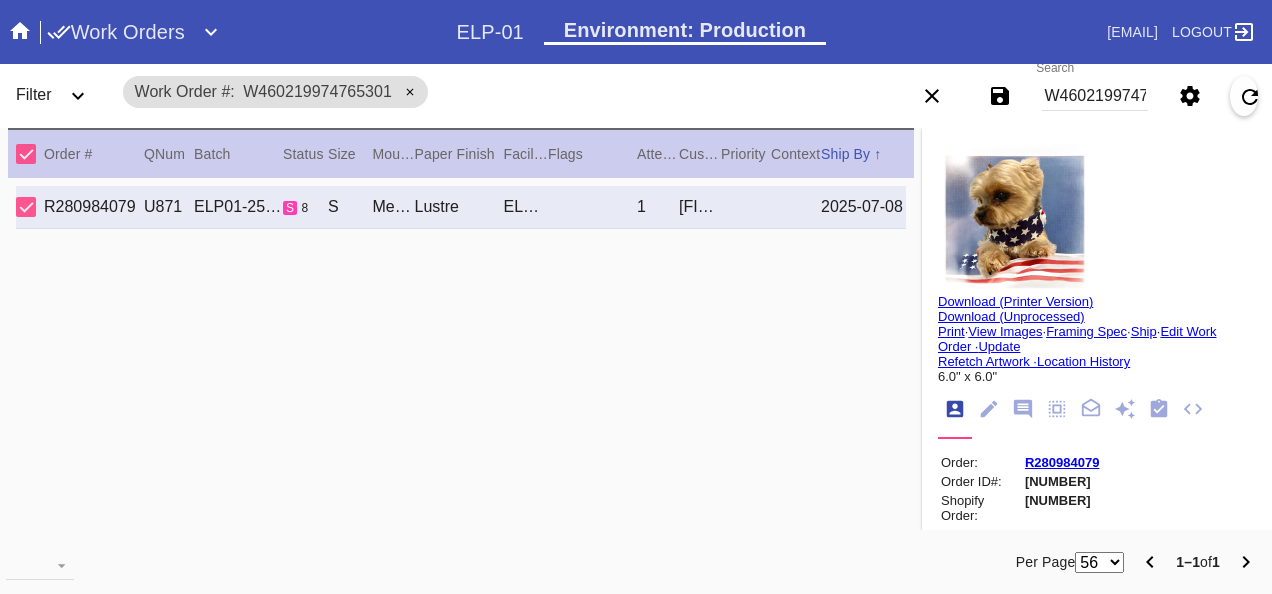 click on "Refetch Artwork ·" at bounding box center [987, 361] 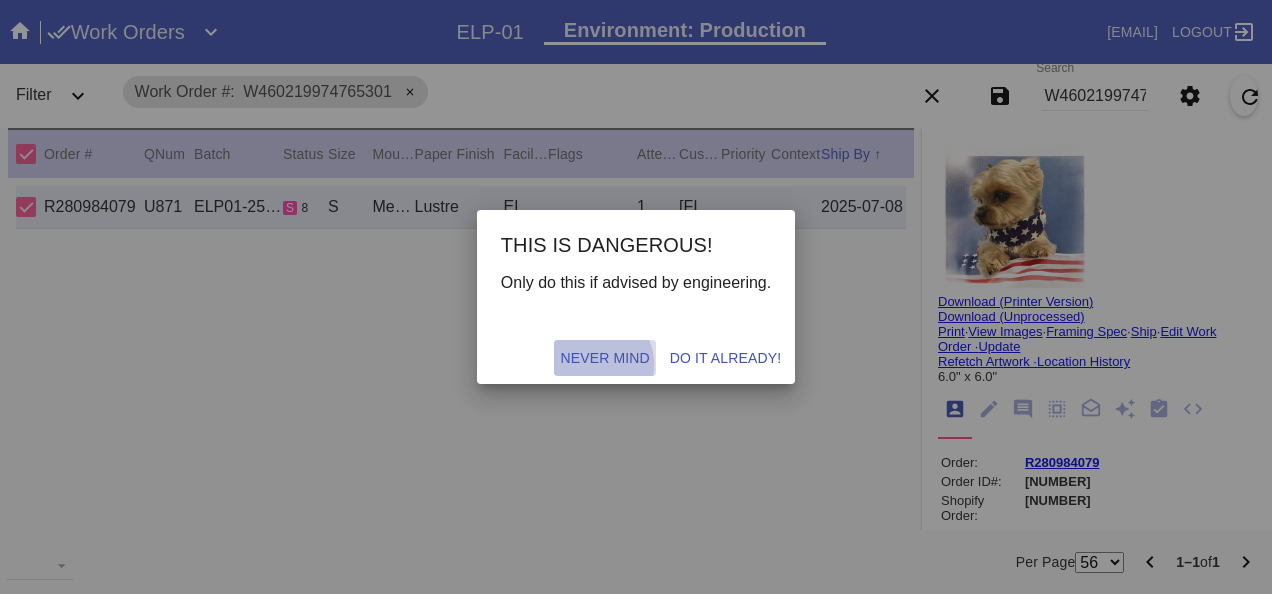 click on "Never mind" at bounding box center [604, 358] 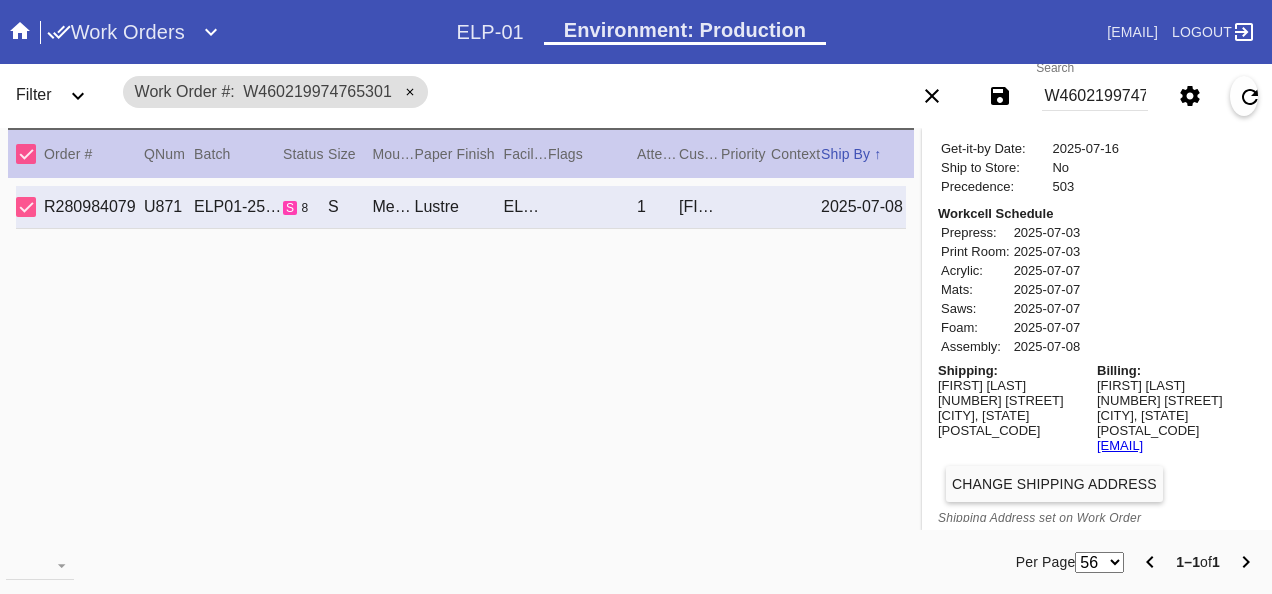 scroll, scrollTop: 991, scrollLeft: 0, axis: vertical 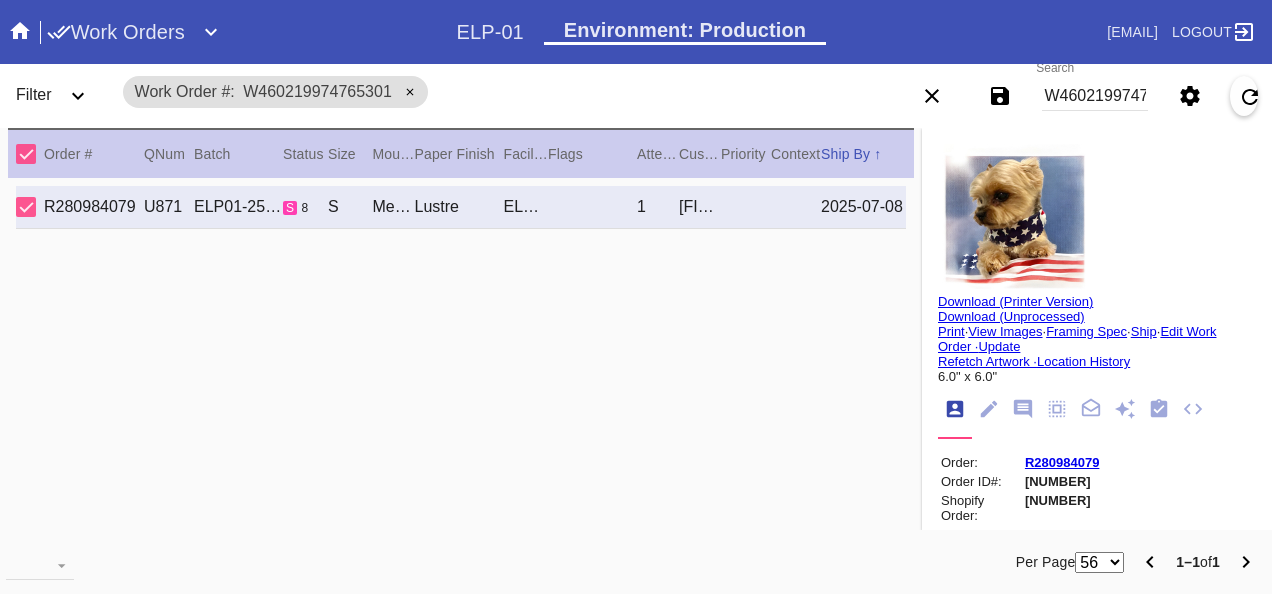 click on "Print" at bounding box center [951, 331] 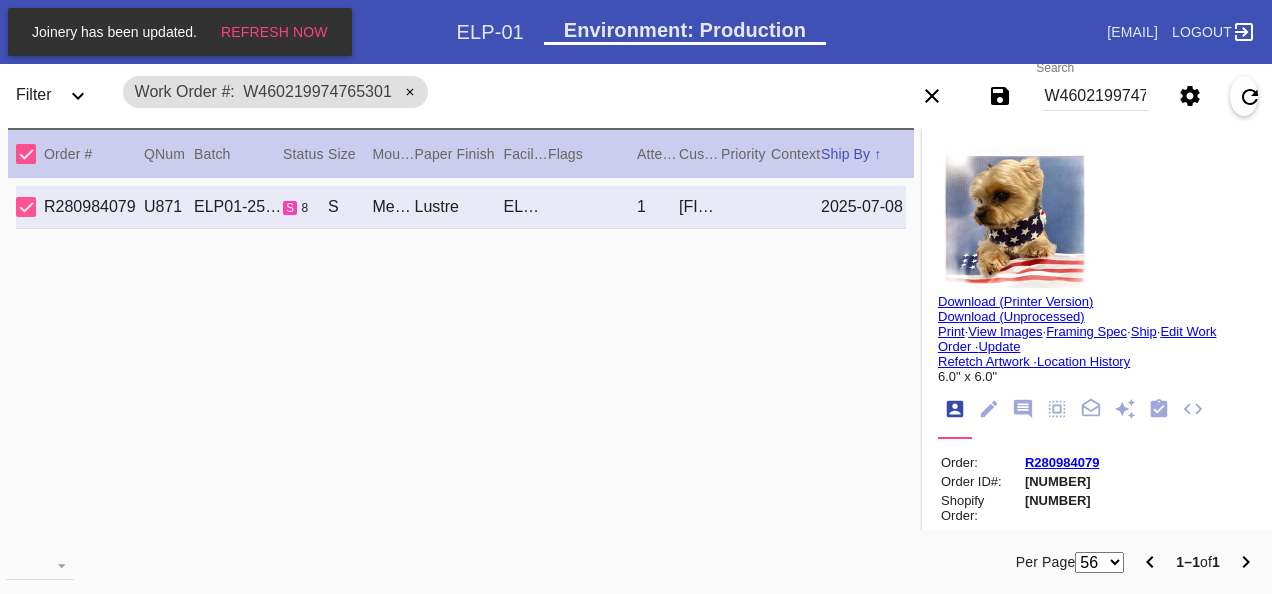 click on "[NUMBER] [NUMBER] [NUMBER] s   8 S [PRODUCT] / [PRODUCT] [NUMBER] [FIRST] Frame
[DATE]" at bounding box center [461, 367] 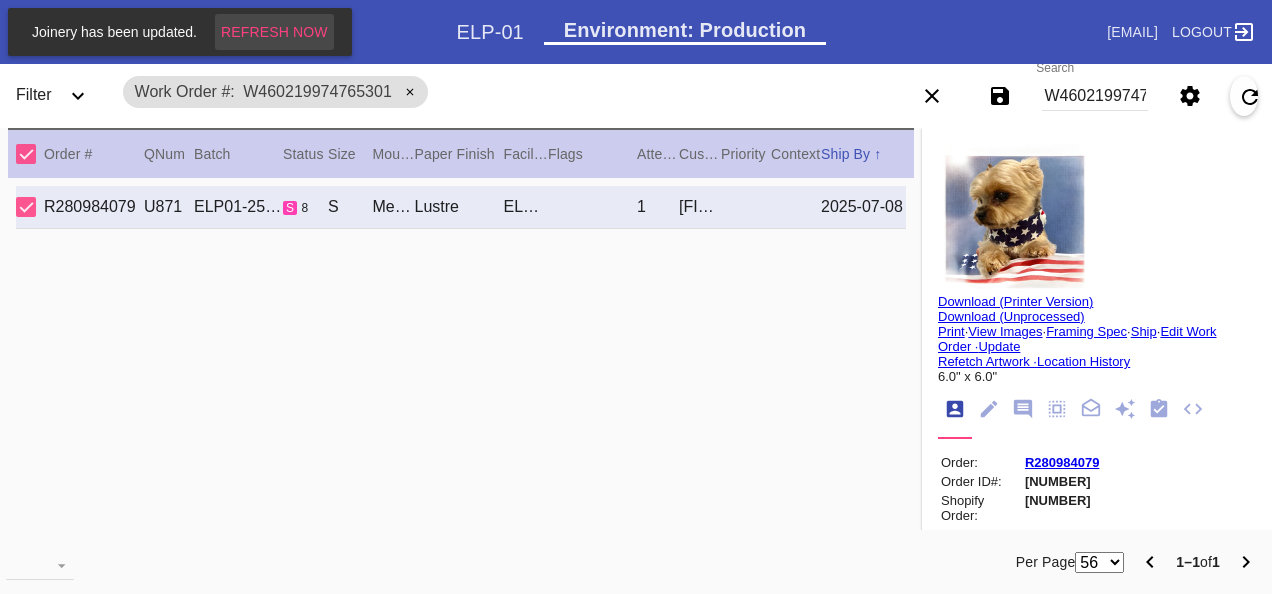 click on "Refresh Now" at bounding box center (274, 32) 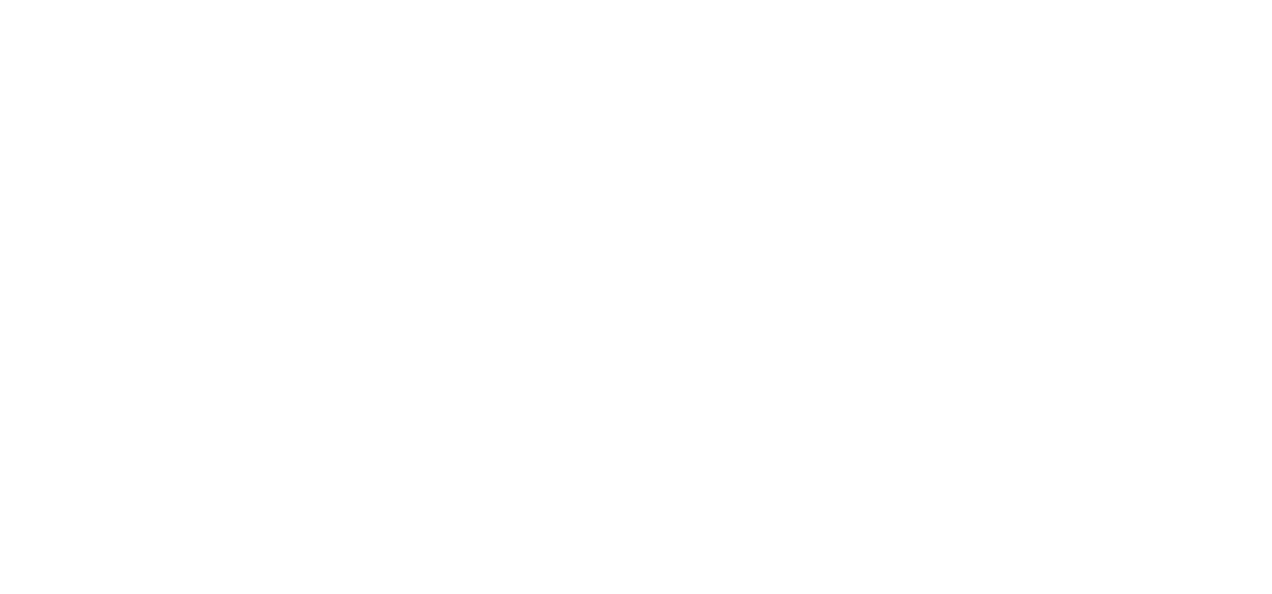 scroll, scrollTop: 0, scrollLeft: 0, axis: both 